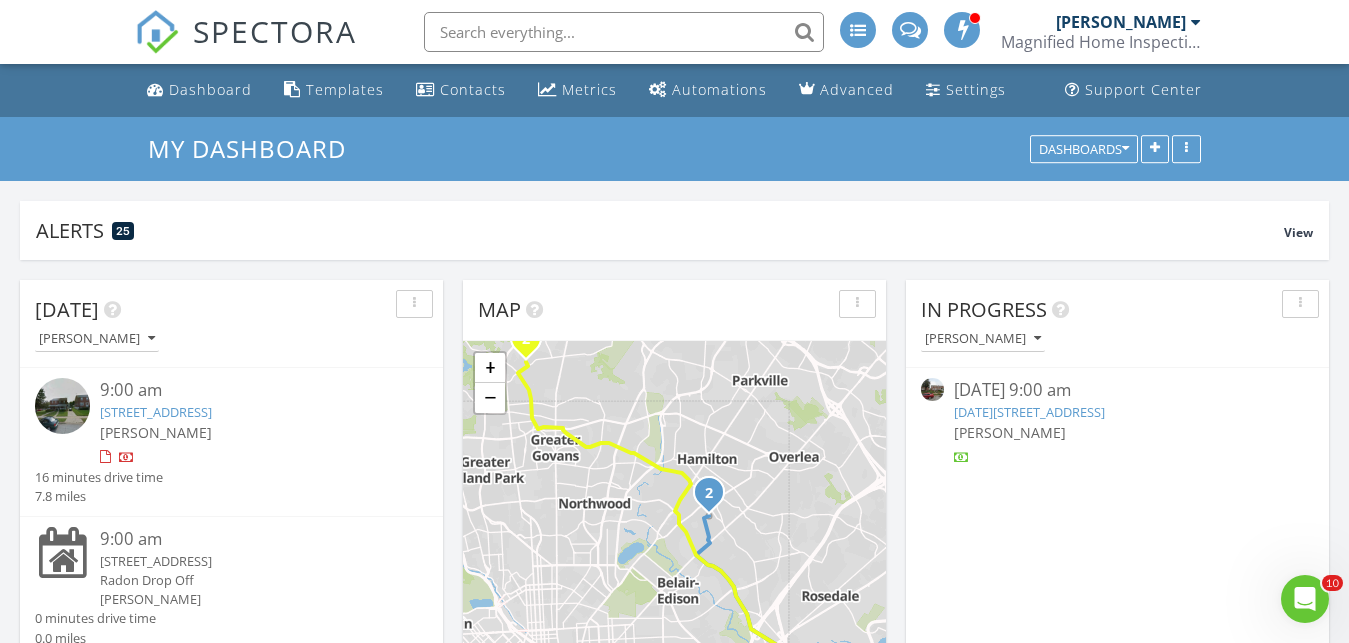 scroll, scrollTop: 0, scrollLeft: 0, axis: both 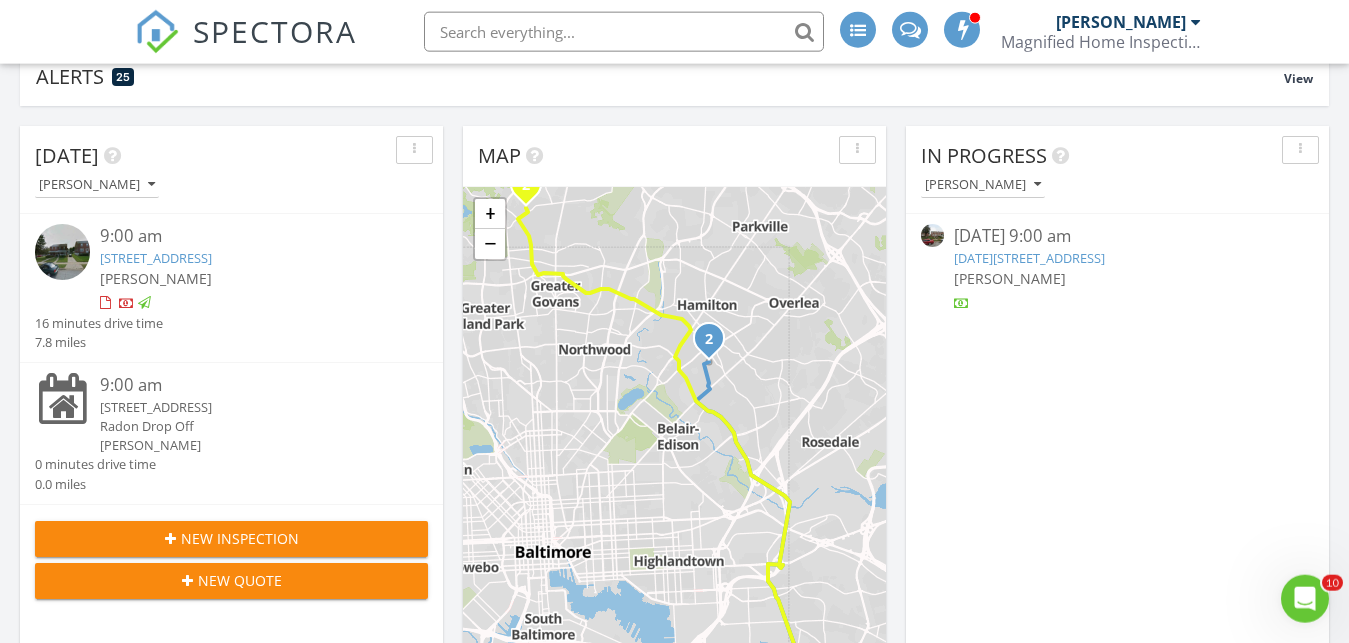 click on "5121 Pembroke Ave, Baltimore, MD 21206" at bounding box center (156, 258) 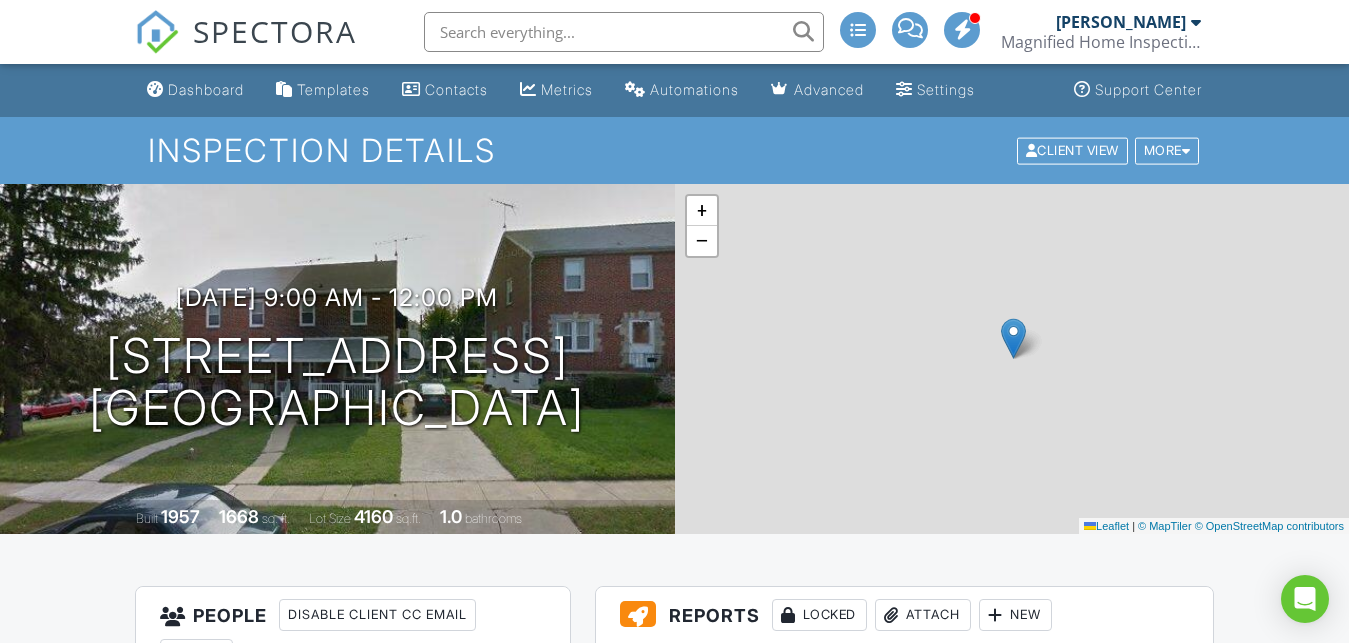 scroll, scrollTop: 43, scrollLeft: 0, axis: vertical 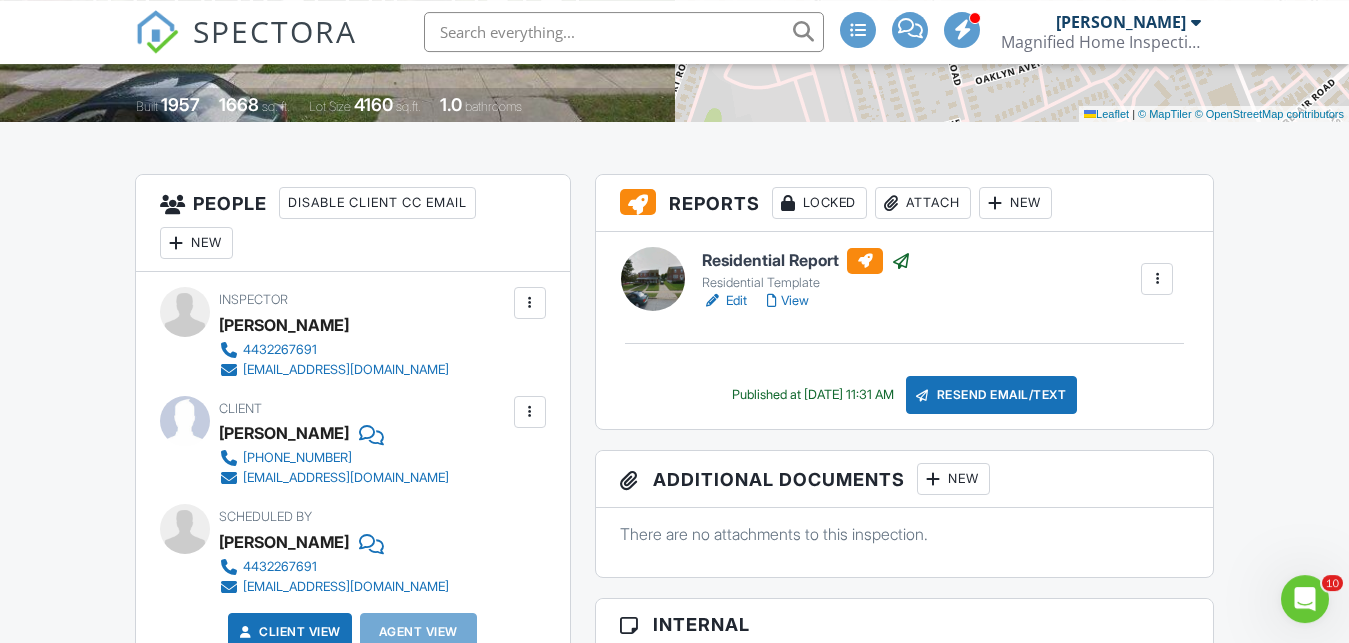 click on "Attach" at bounding box center [923, 203] 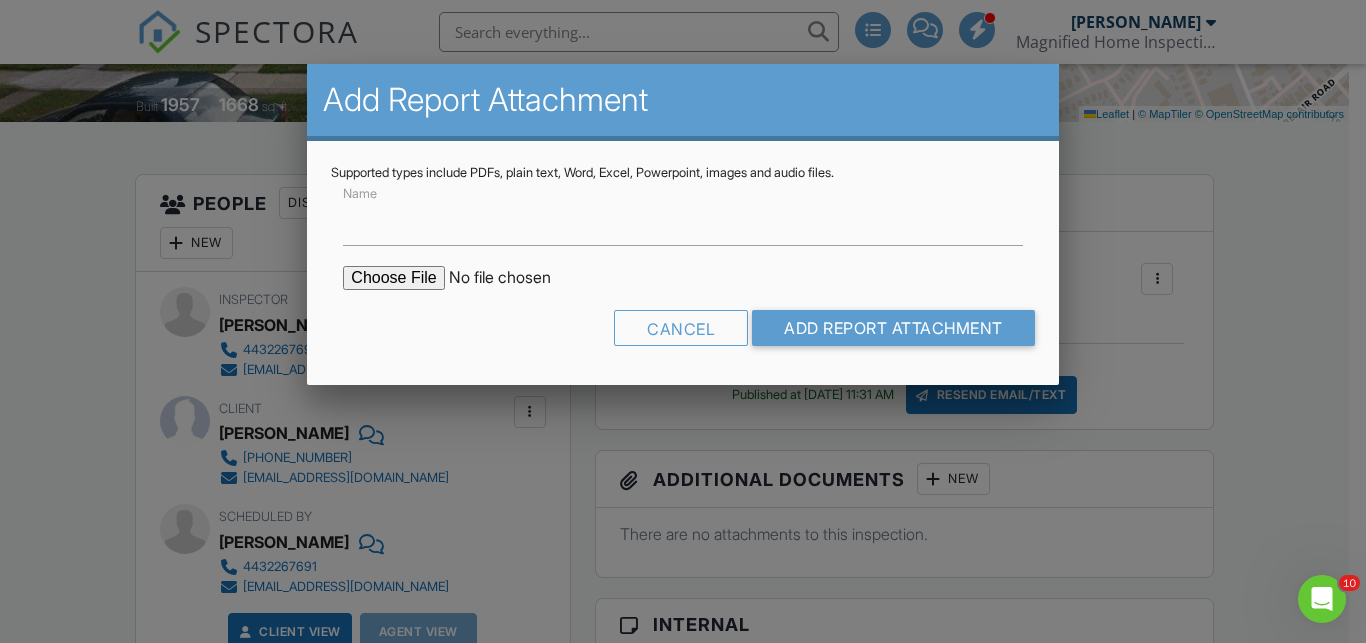 click at bounding box center [513, 278] 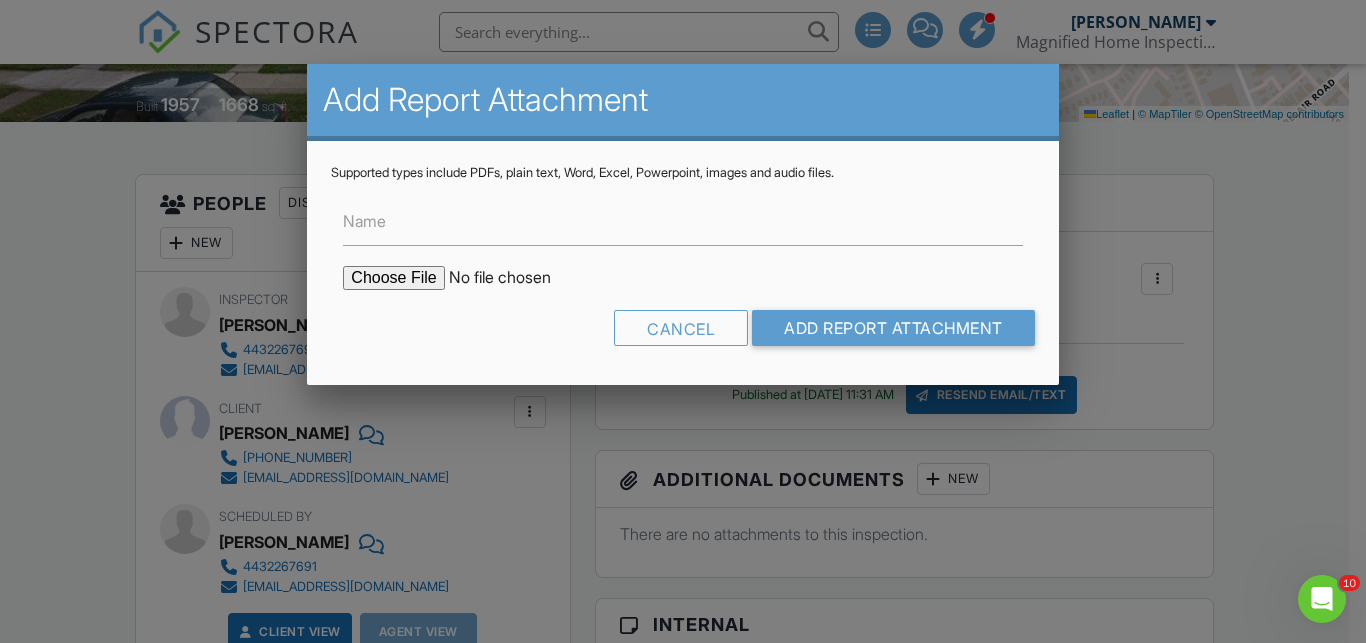 type on "C:\fakepath\termite-  for 5121 PEMBROKE AVENUE.pdf" 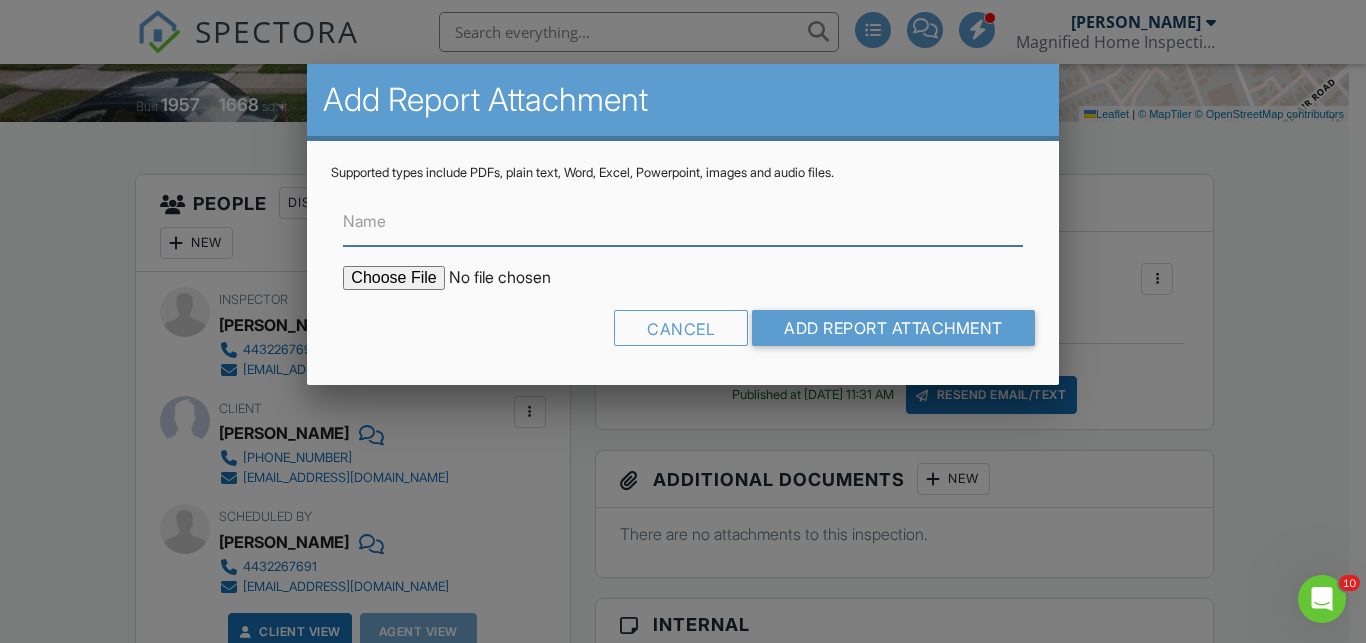 click on "Name" at bounding box center (682, 221) 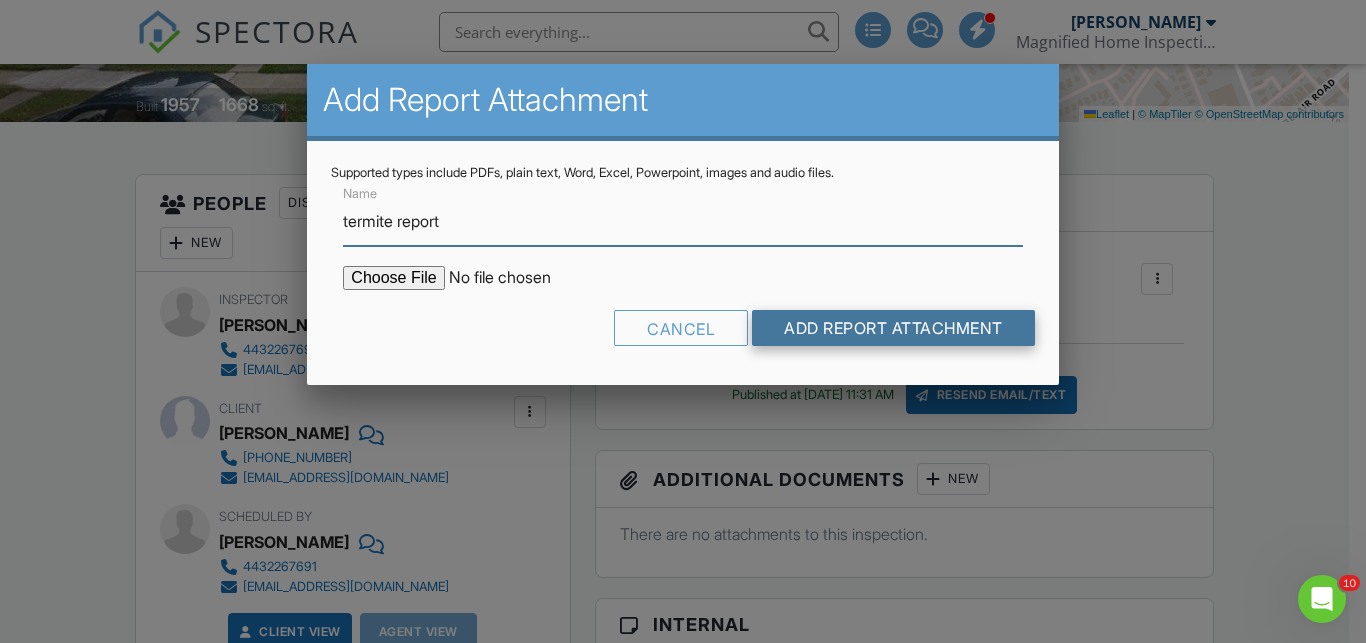 type on "termite report" 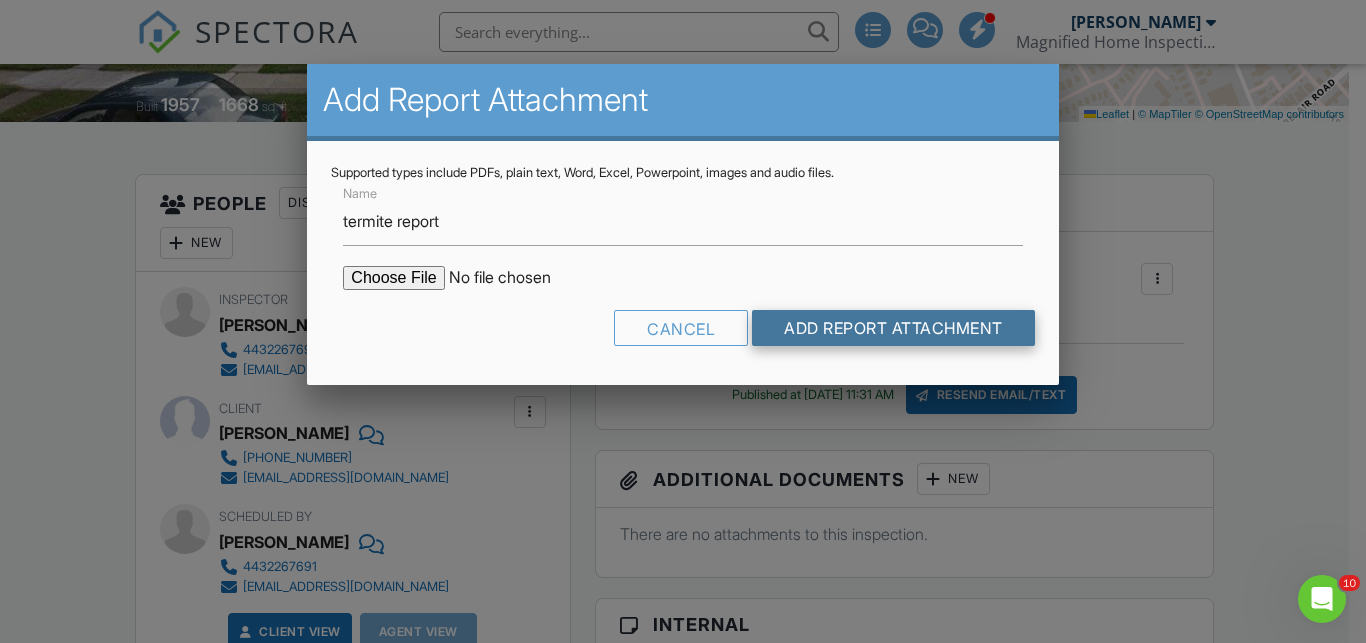 click on "Add Report Attachment" at bounding box center [893, 328] 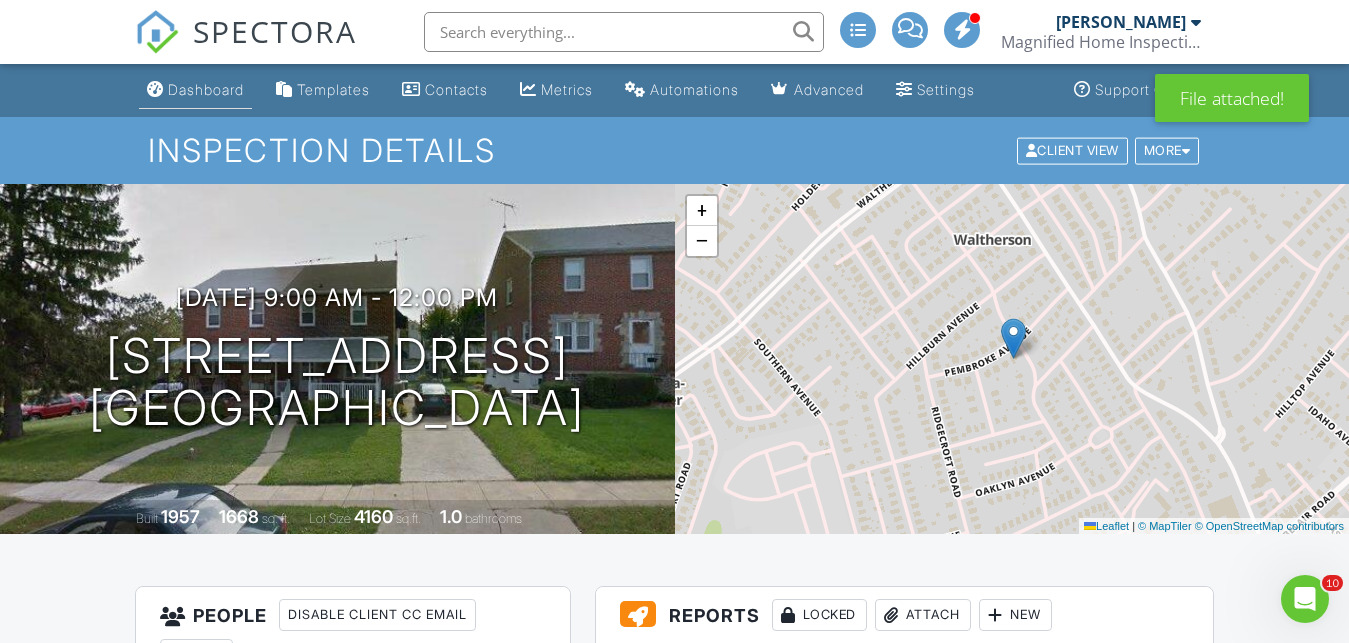 scroll, scrollTop: 0, scrollLeft: 0, axis: both 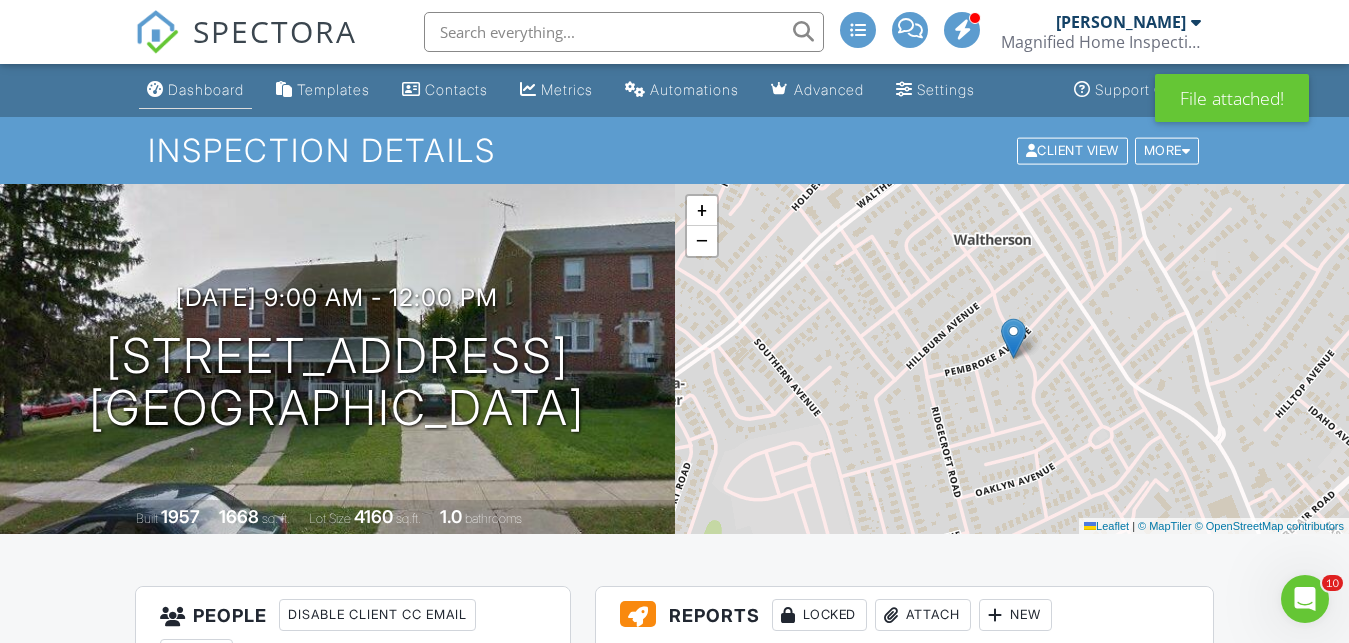 click on "Dashboard" at bounding box center (206, 89) 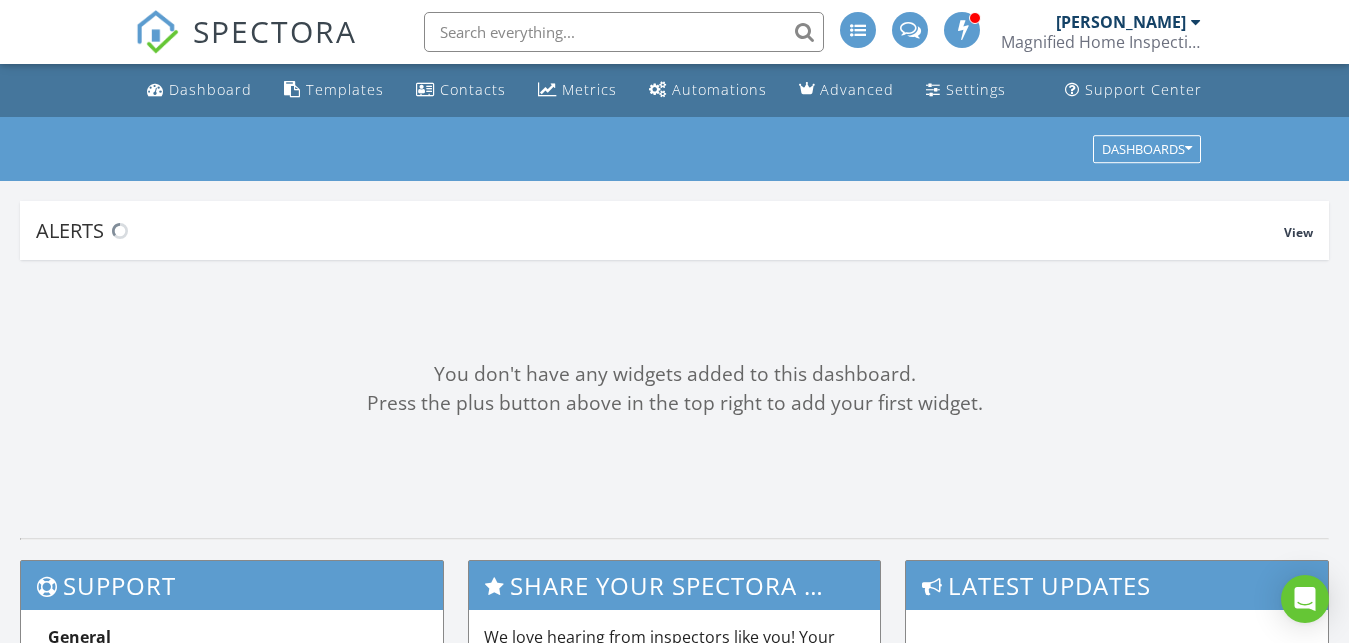 scroll, scrollTop: 0, scrollLeft: 0, axis: both 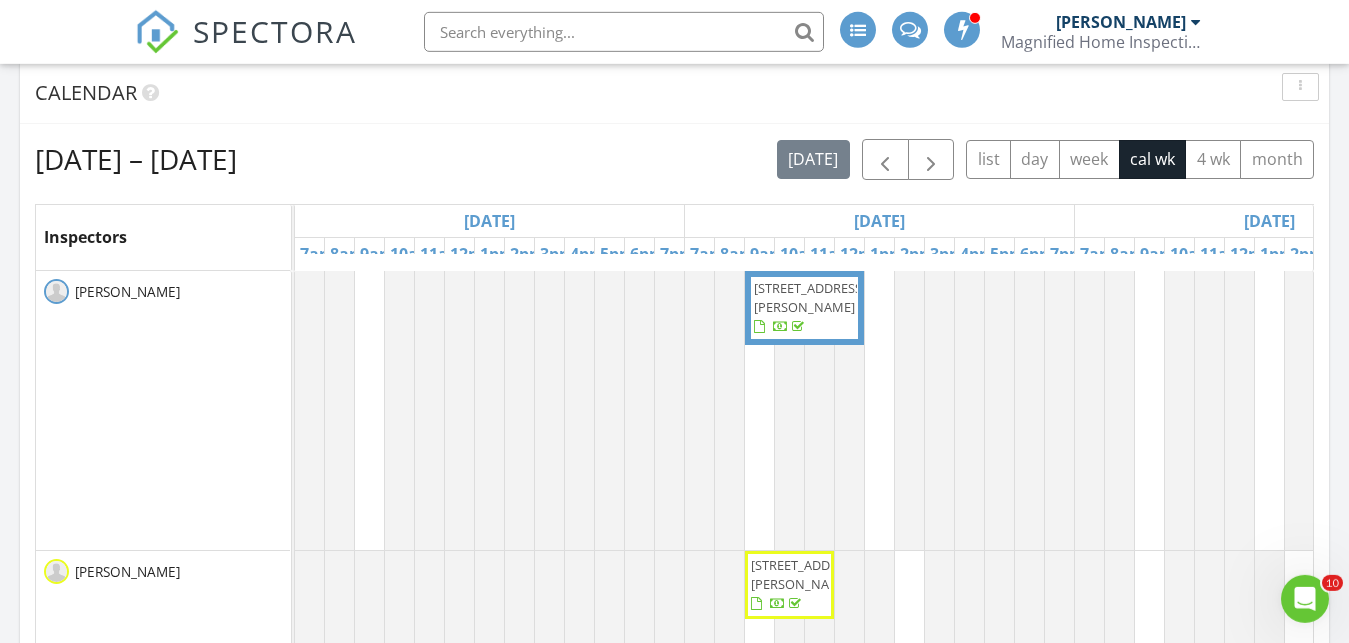 click on "Tue 7/8" at bounding box center (1269, 221) 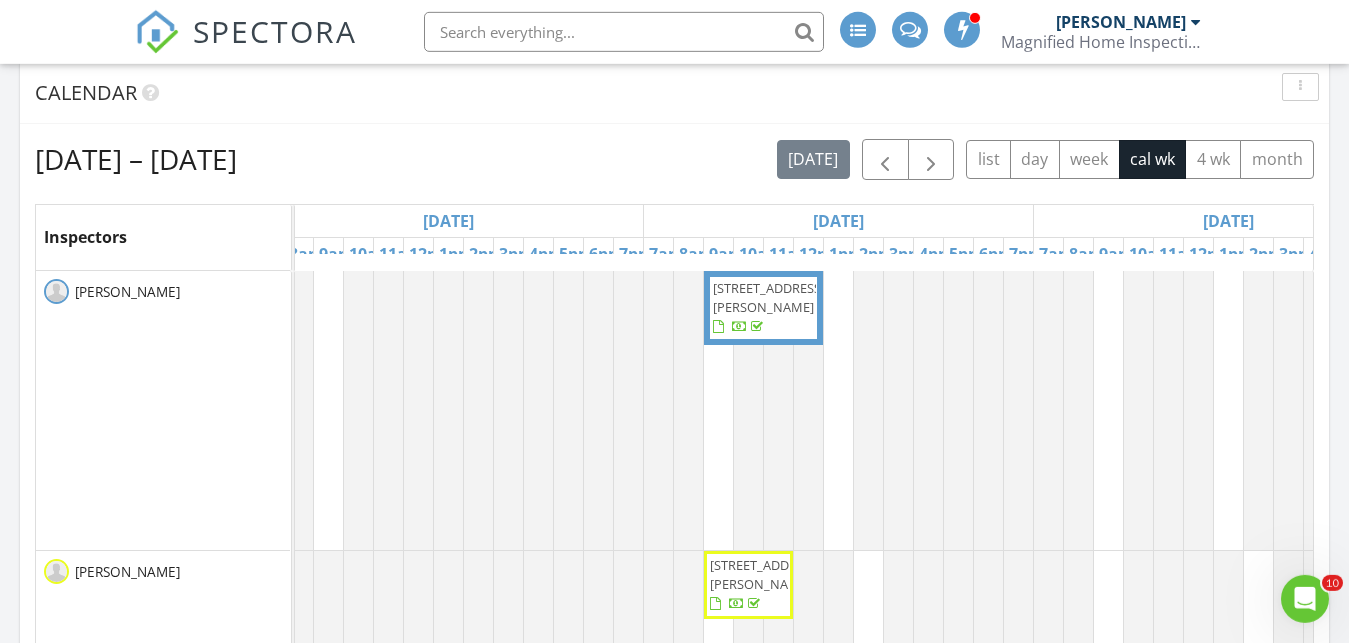 scroll, scrollTop: 0, scrollLeft: 212, axis: horizontal 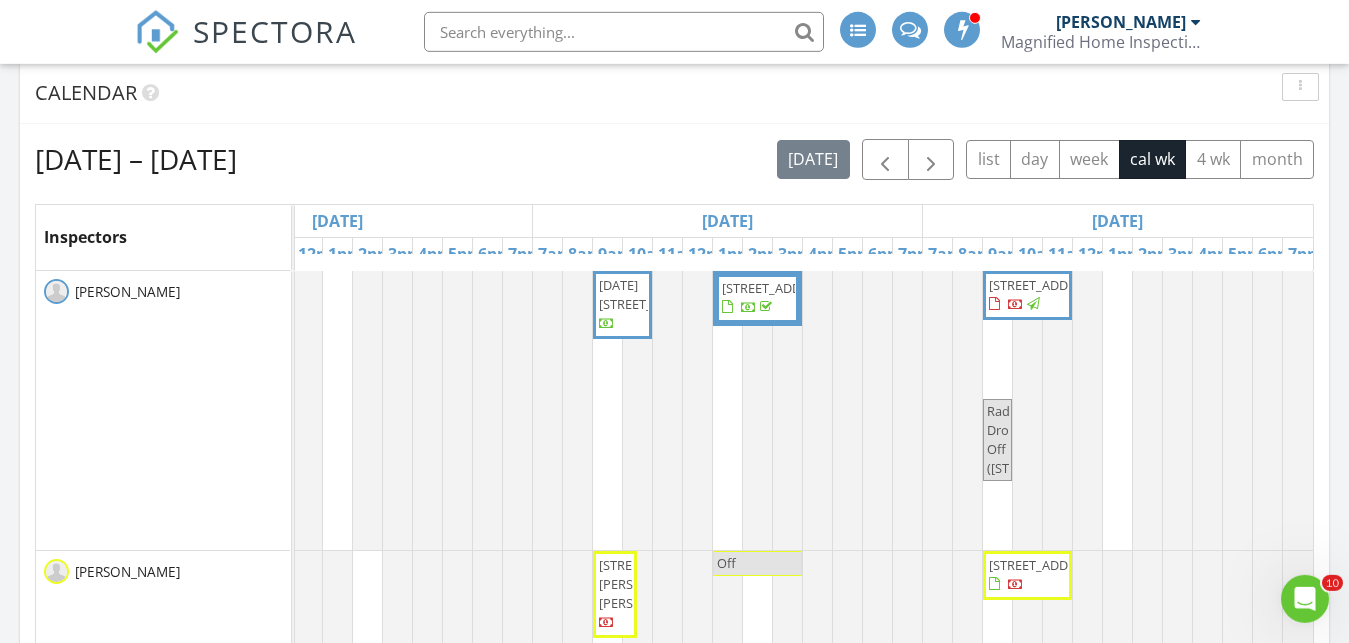 click on "130 Stanmore Rd, Baltimore 21212" at bounding box center (1045, 565) 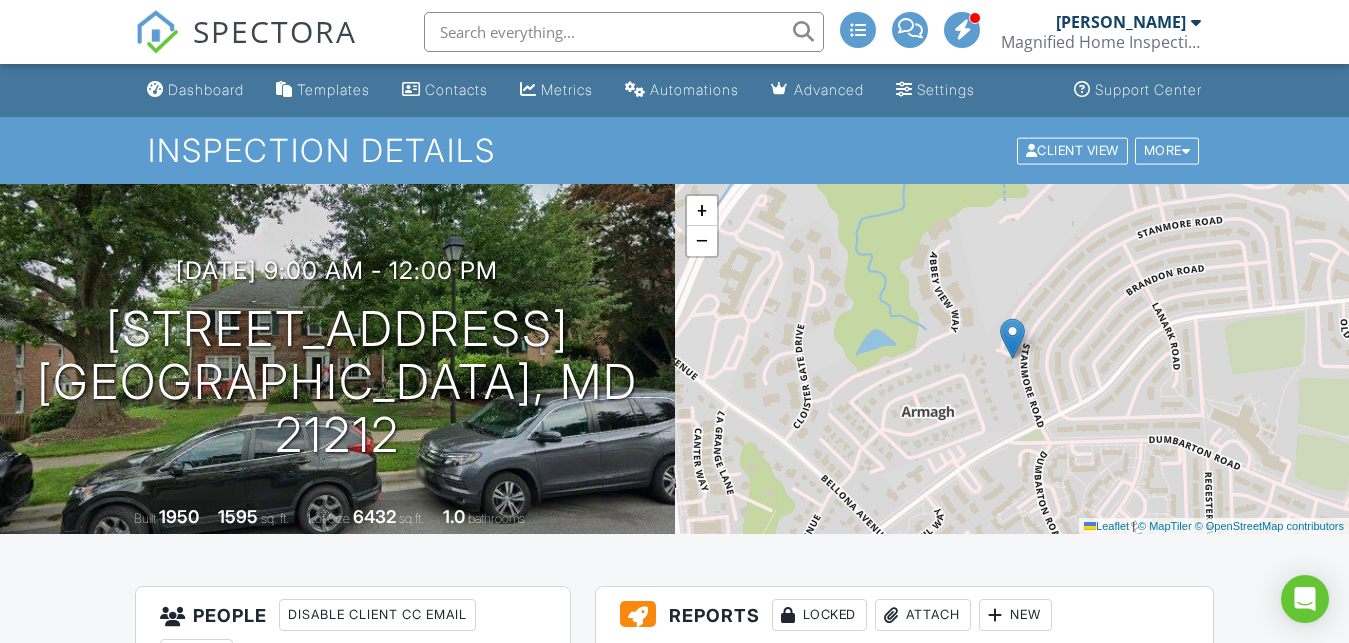 scroll, scrollTop: 0, scrollLeft: 0, axis: both 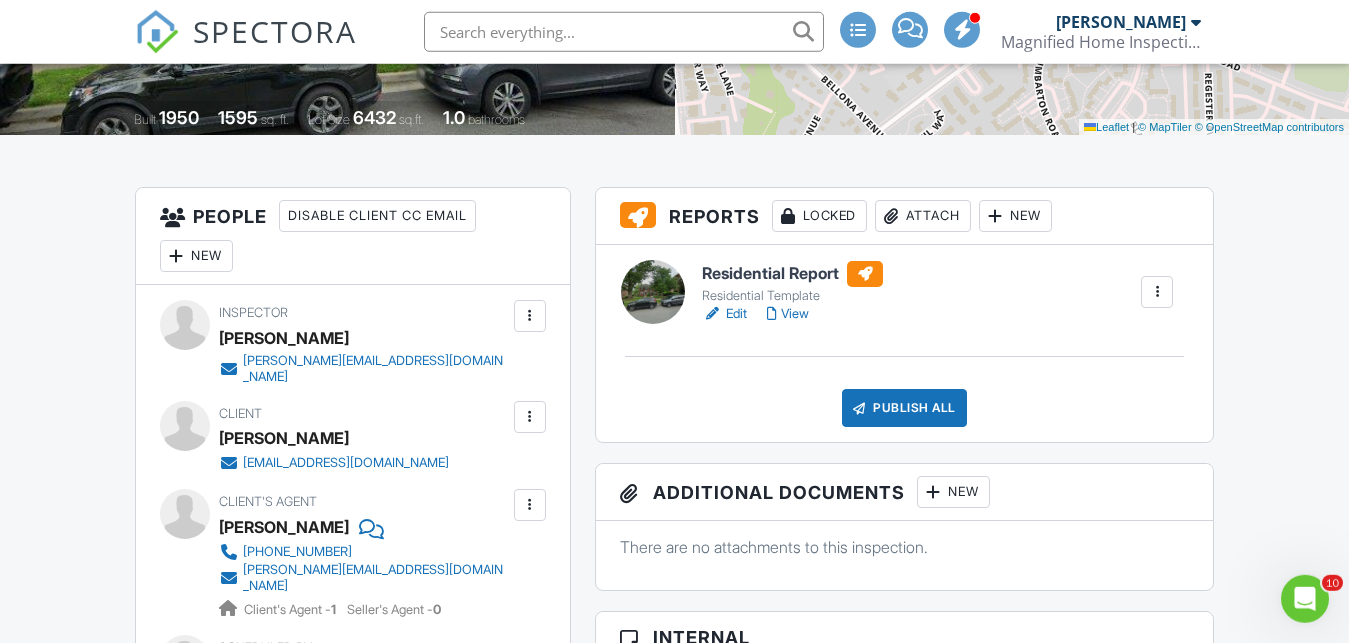 click on "New" at bounding box center (196, 256) 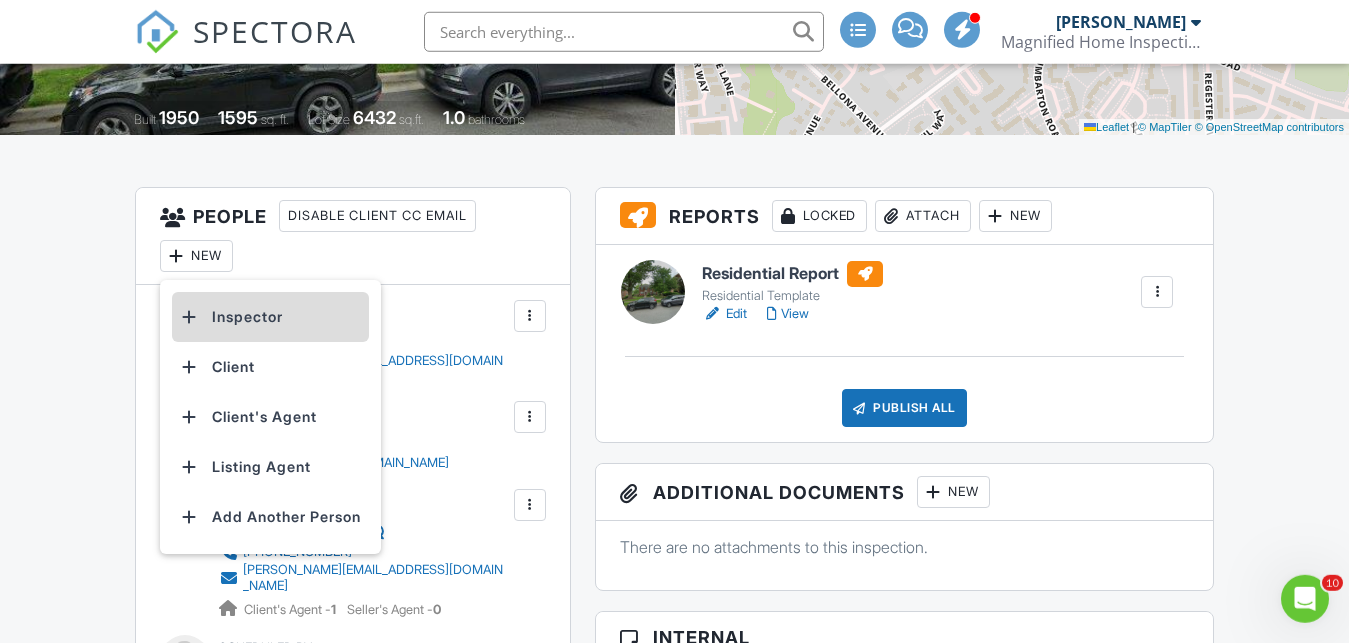 click on "Inspector" at bounding box center [270, 317] 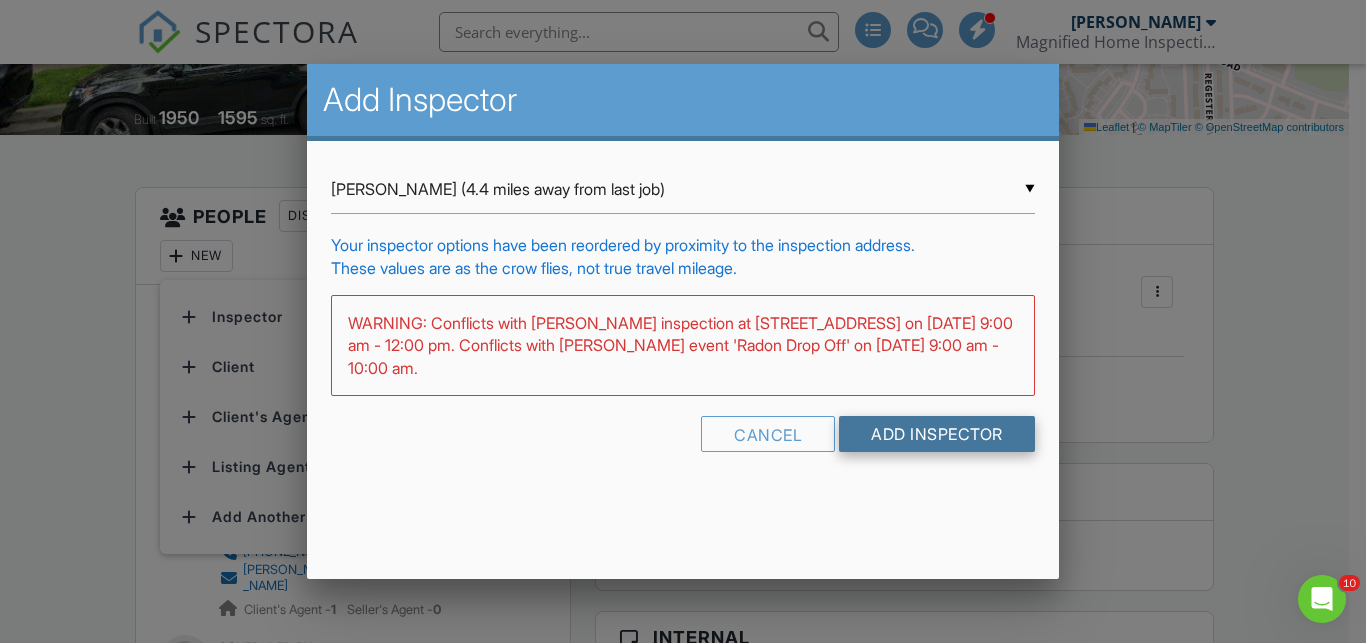 click on "Add Inspector" at bounding box center [937, 434] 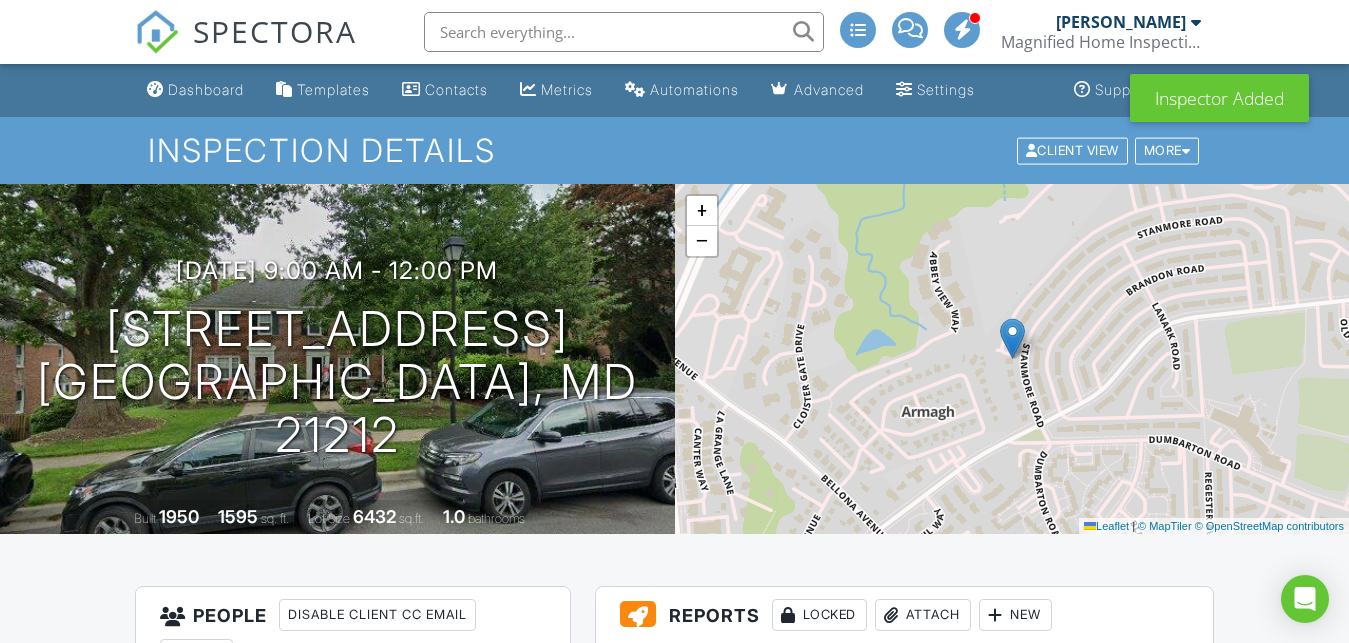 scroll, scrollTop: 0, scrollLeft: 0, axis: both 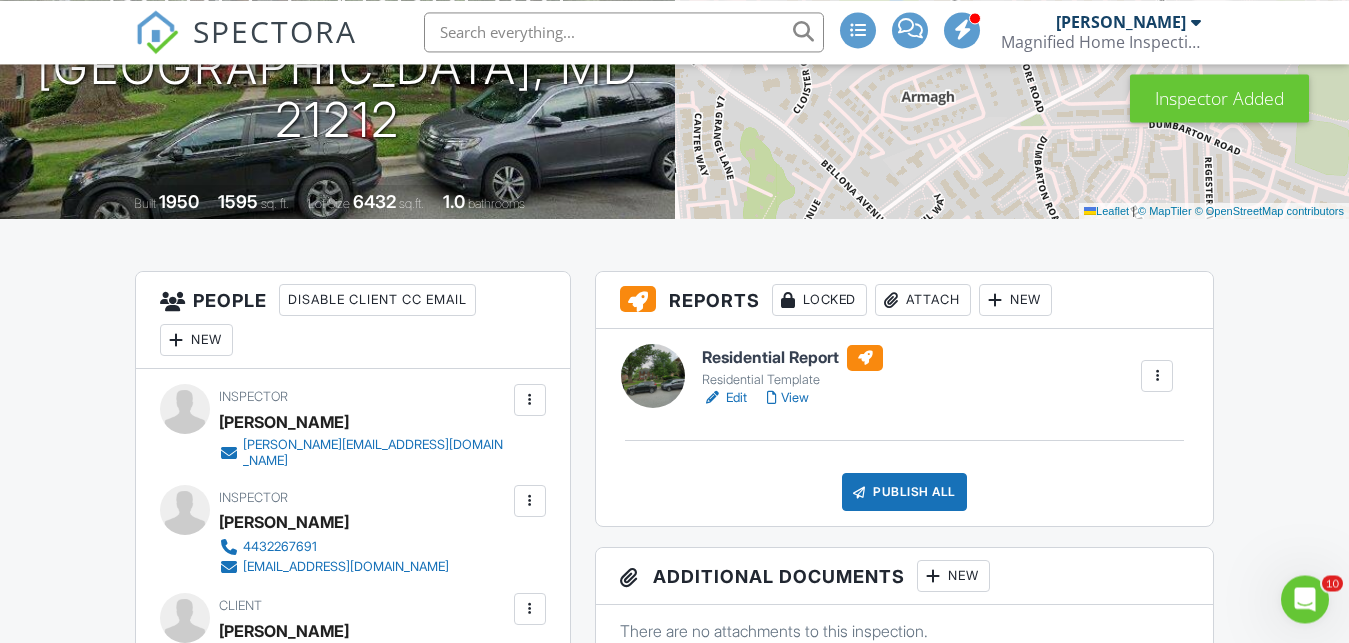 click on "Attach" at bounding box center [923, 300] 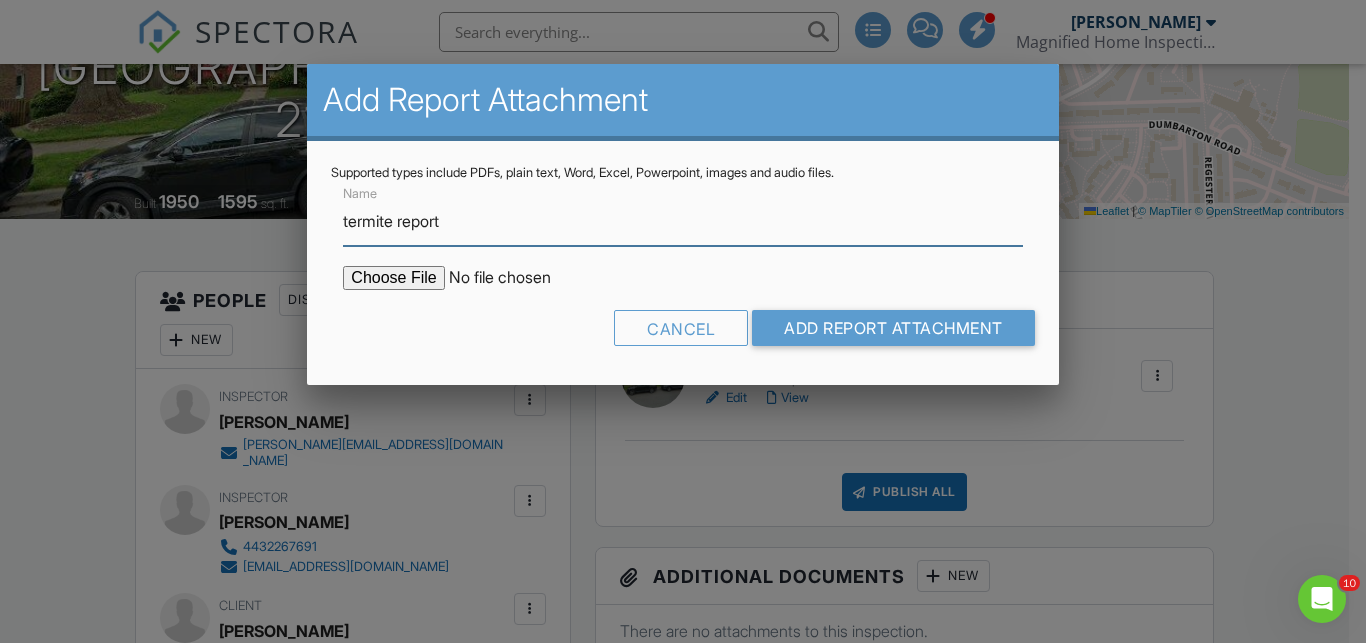 type on "termite report" 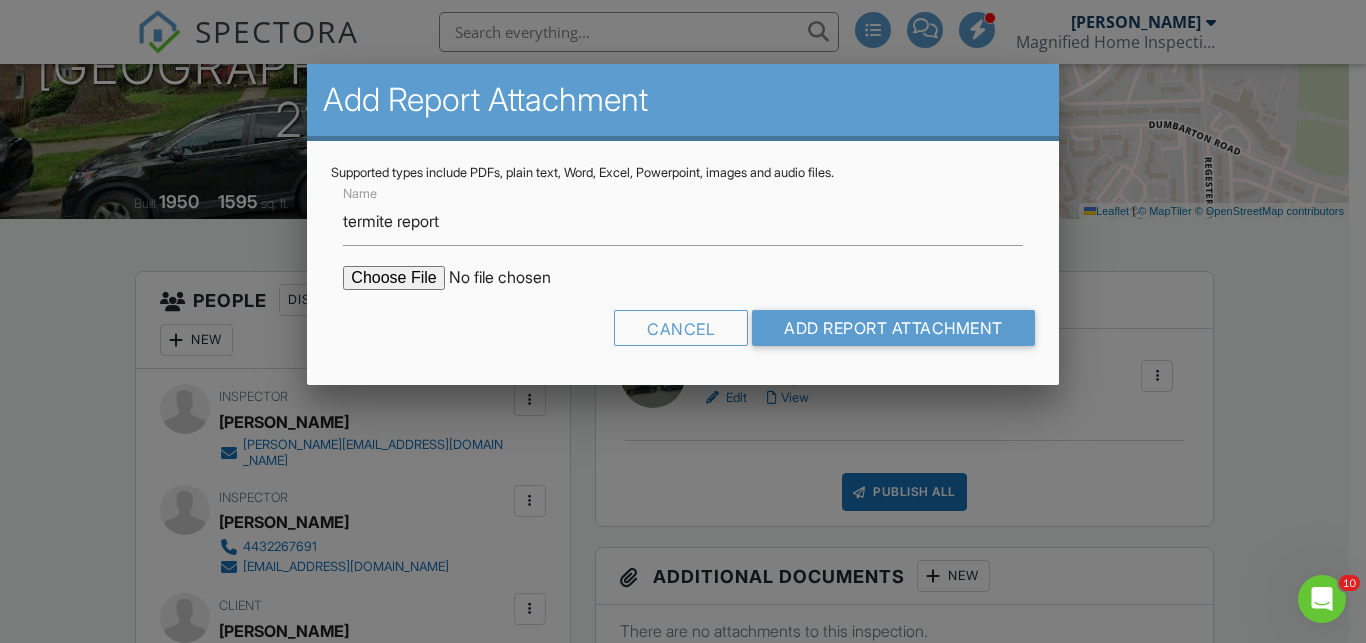 click at bounding box center [513, 278] 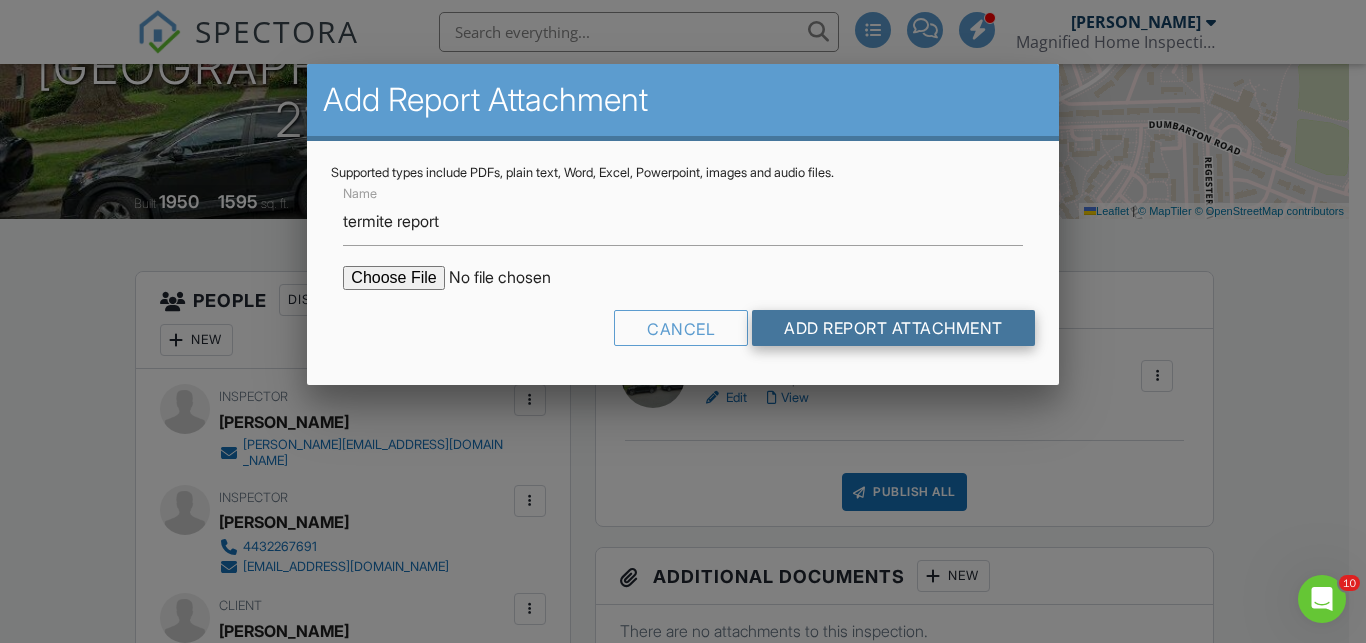 click on "Add Report Attachment" at bounding box center [893, 328] 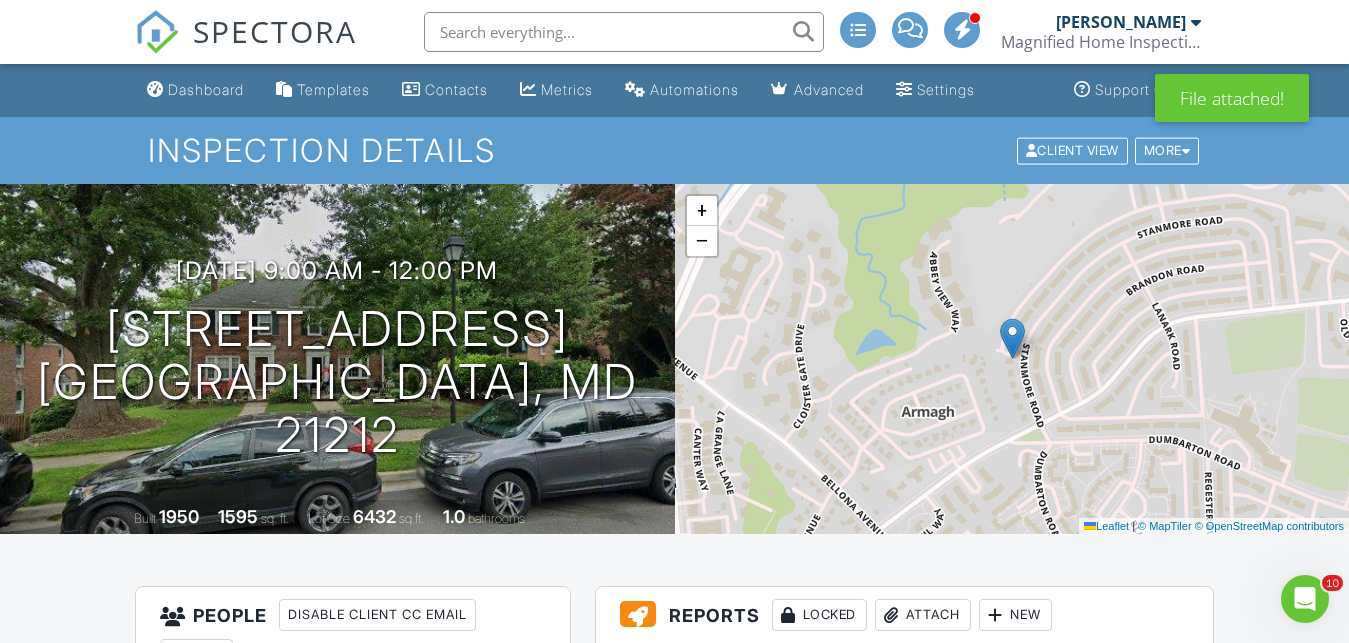 scroll, scrollTop: 0, scrollLeft: 0, axis: both 